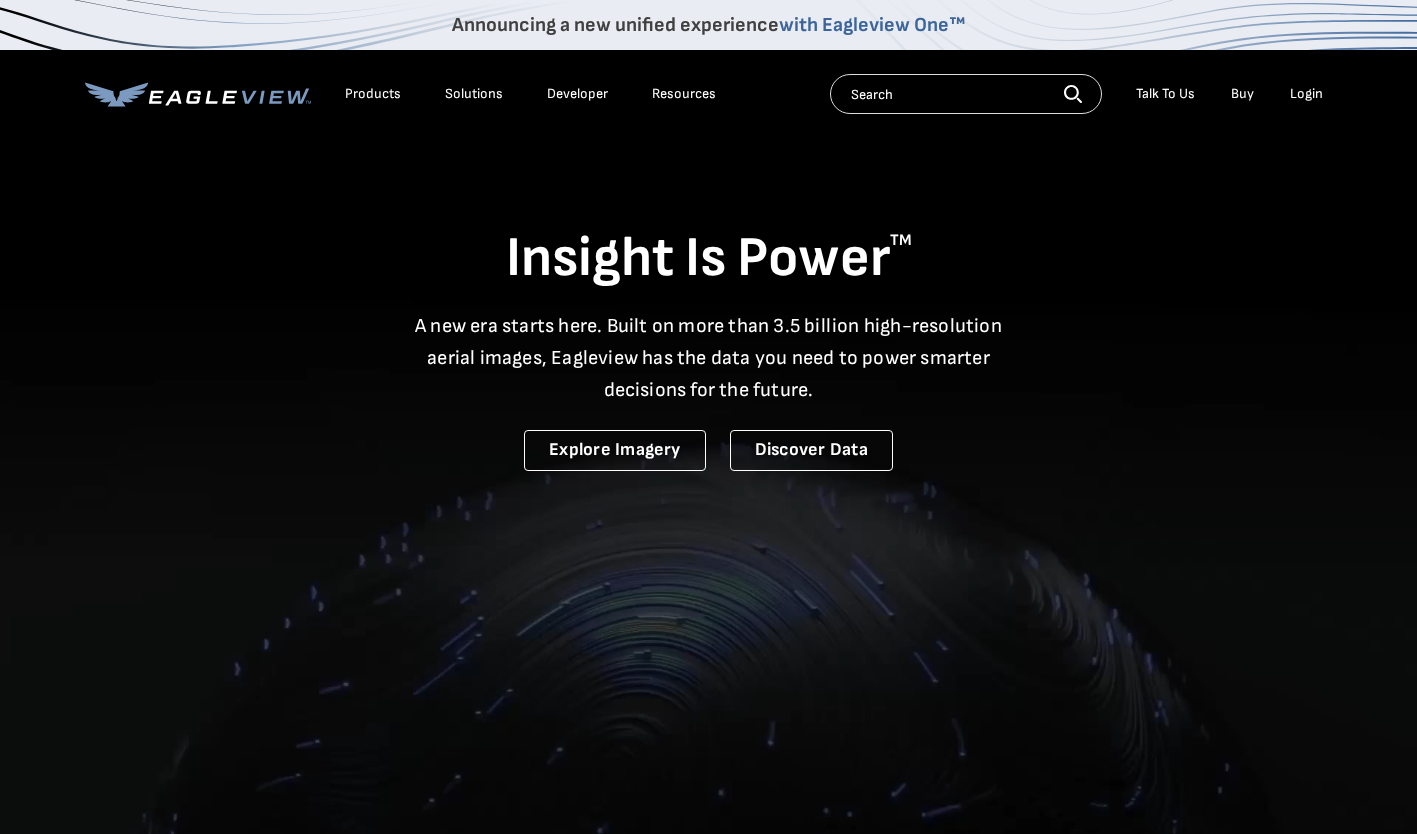 scroll, scrollTop: 0, scrollLeft: 0, axis: both 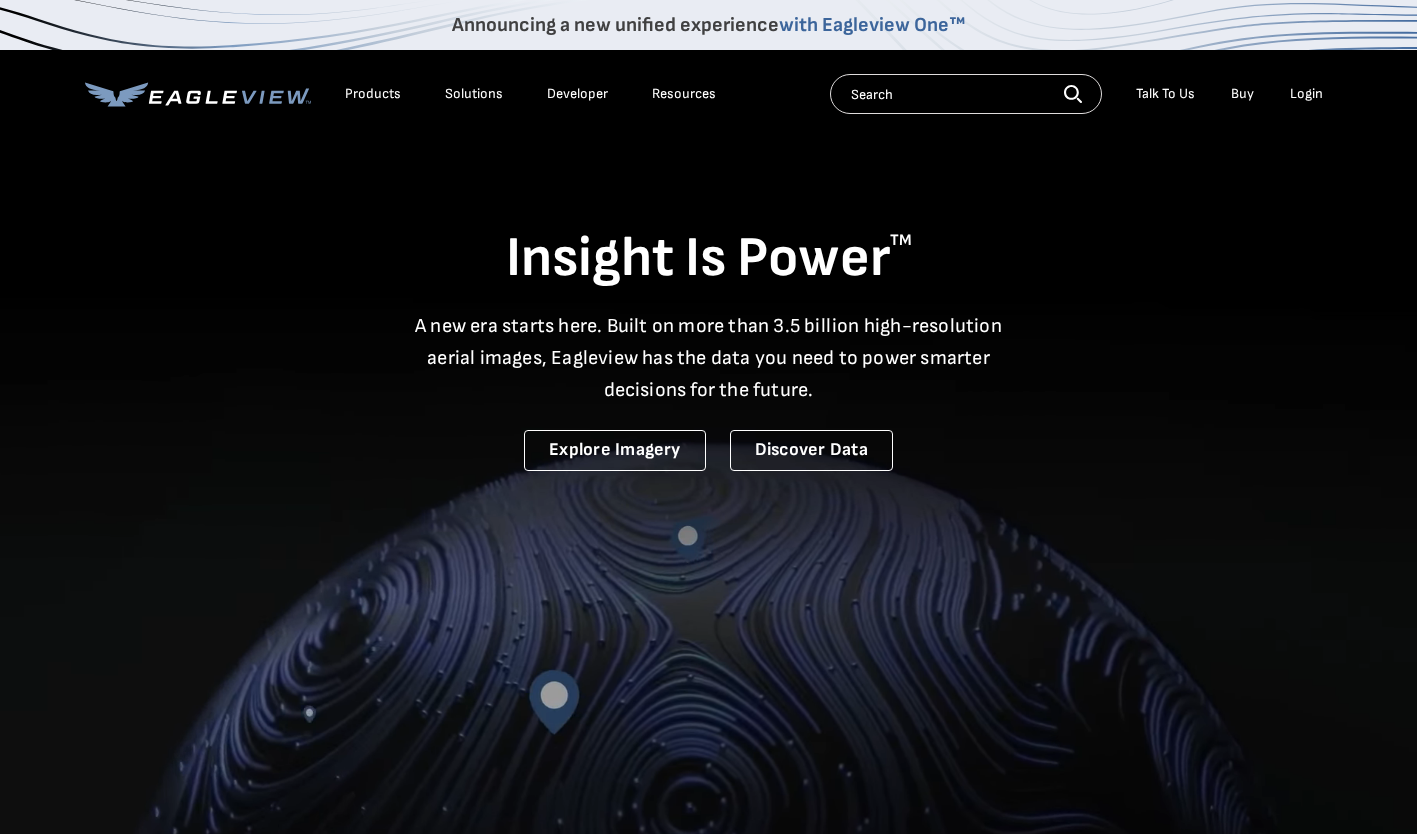 click on "Login" at bounding box center (1306, 94) 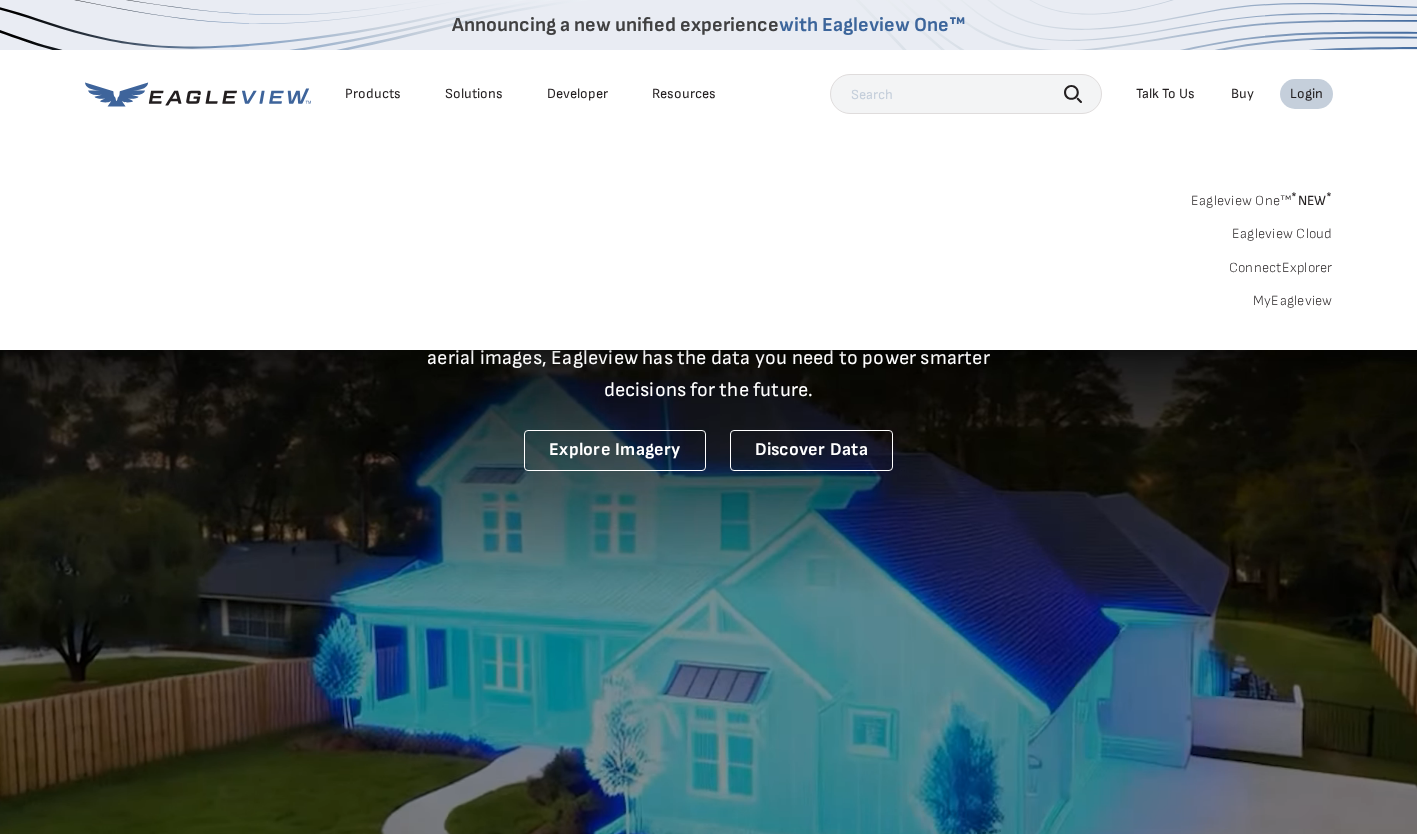 click on "MyEagleview" at bounding box center [1293, 301] 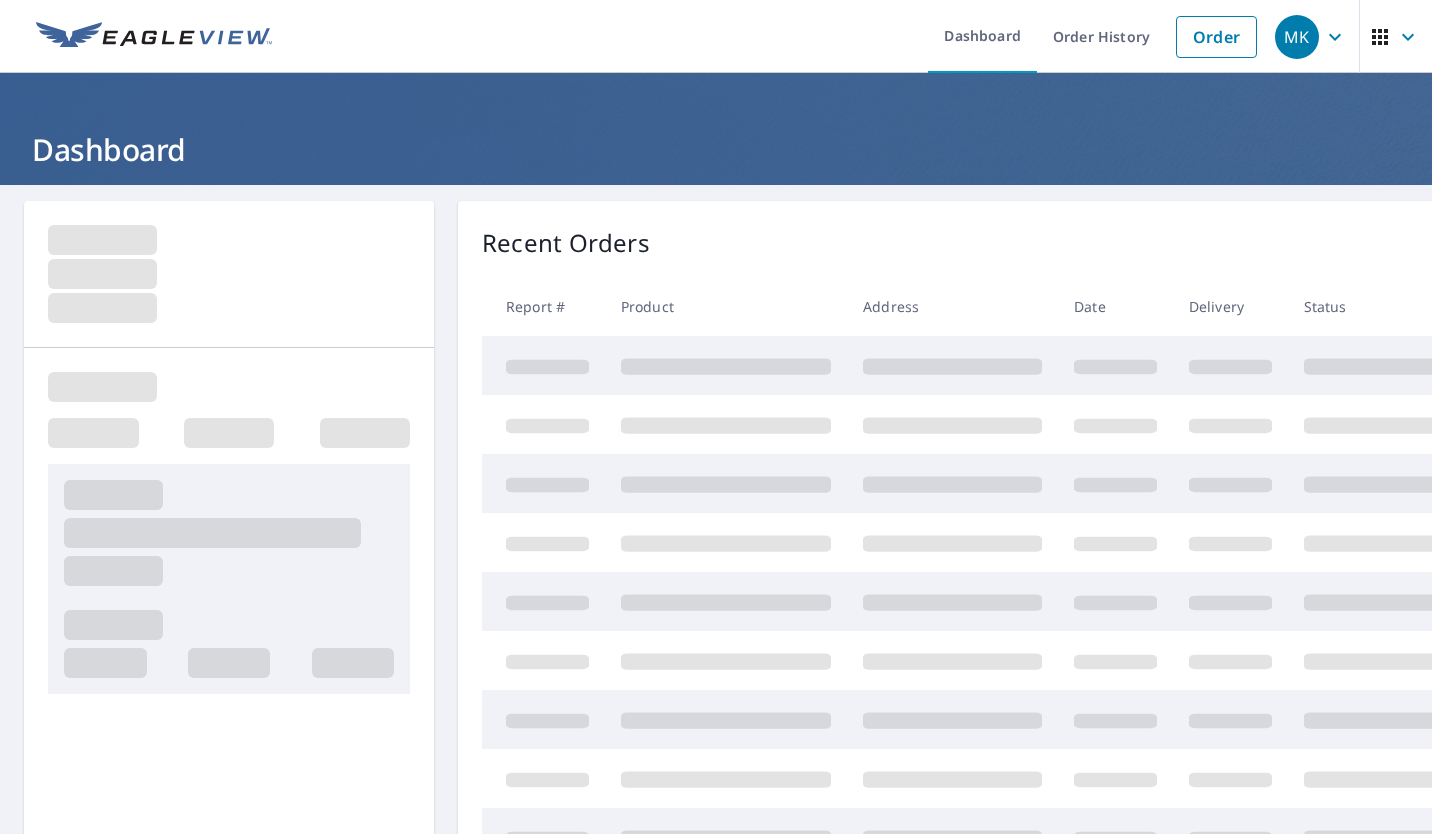 scroll, scrollTop: 0, scrollLeft: 0, axis: both 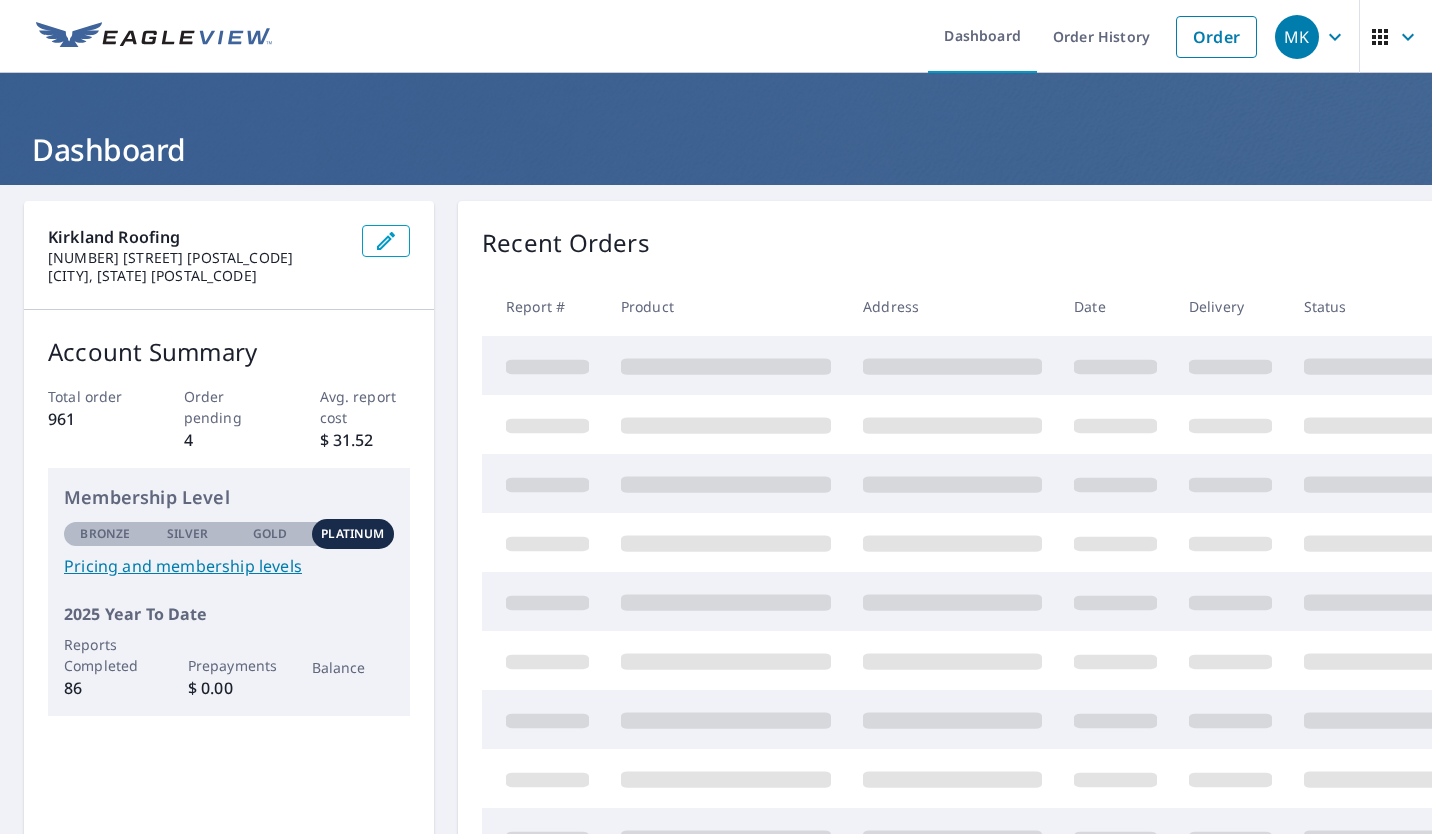 click on "Order" at bounding box center [1216, 37] 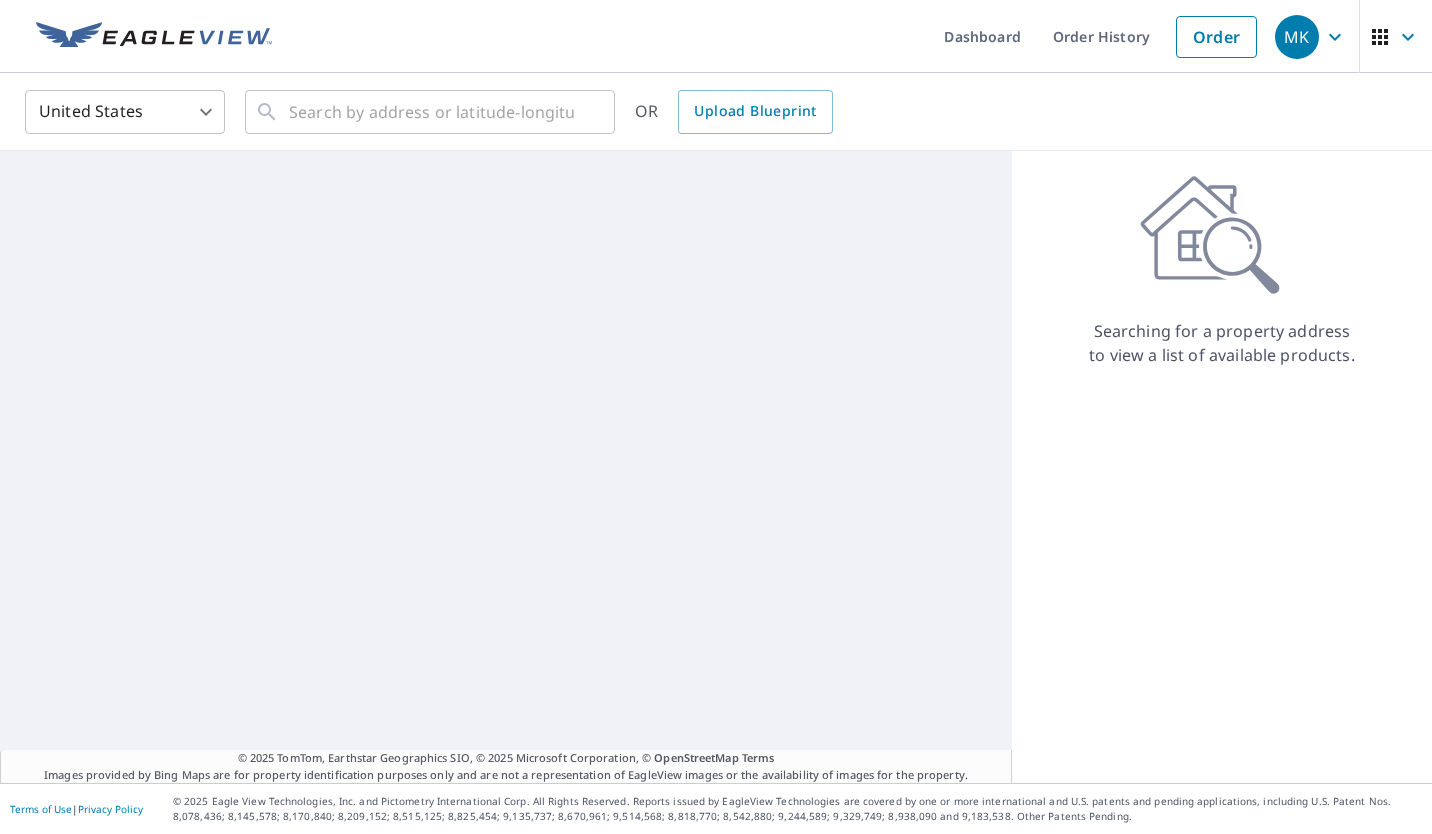click on "Upload Blueprint" at bounding box center [755, 111] 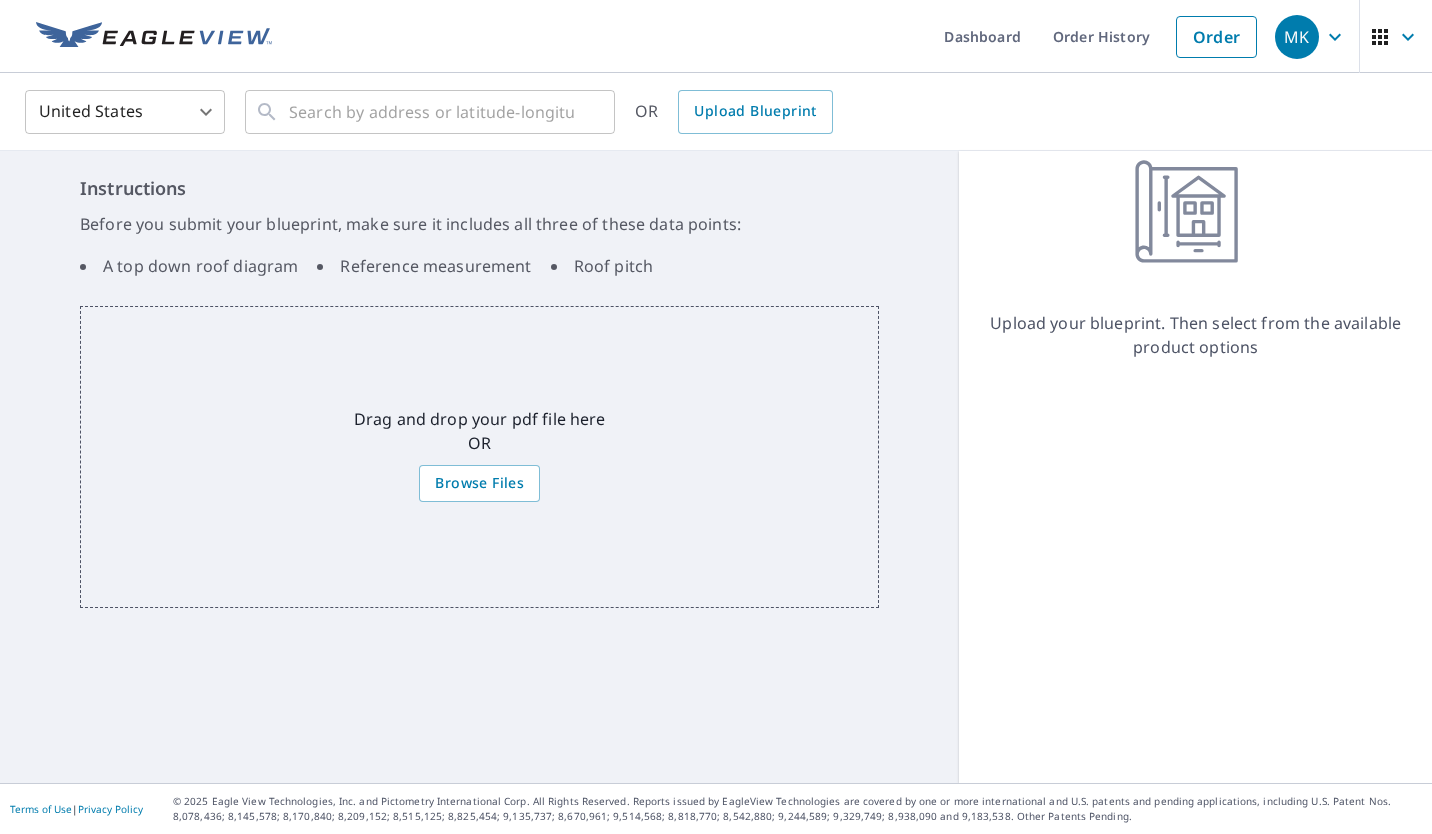 click on "Browse Files" 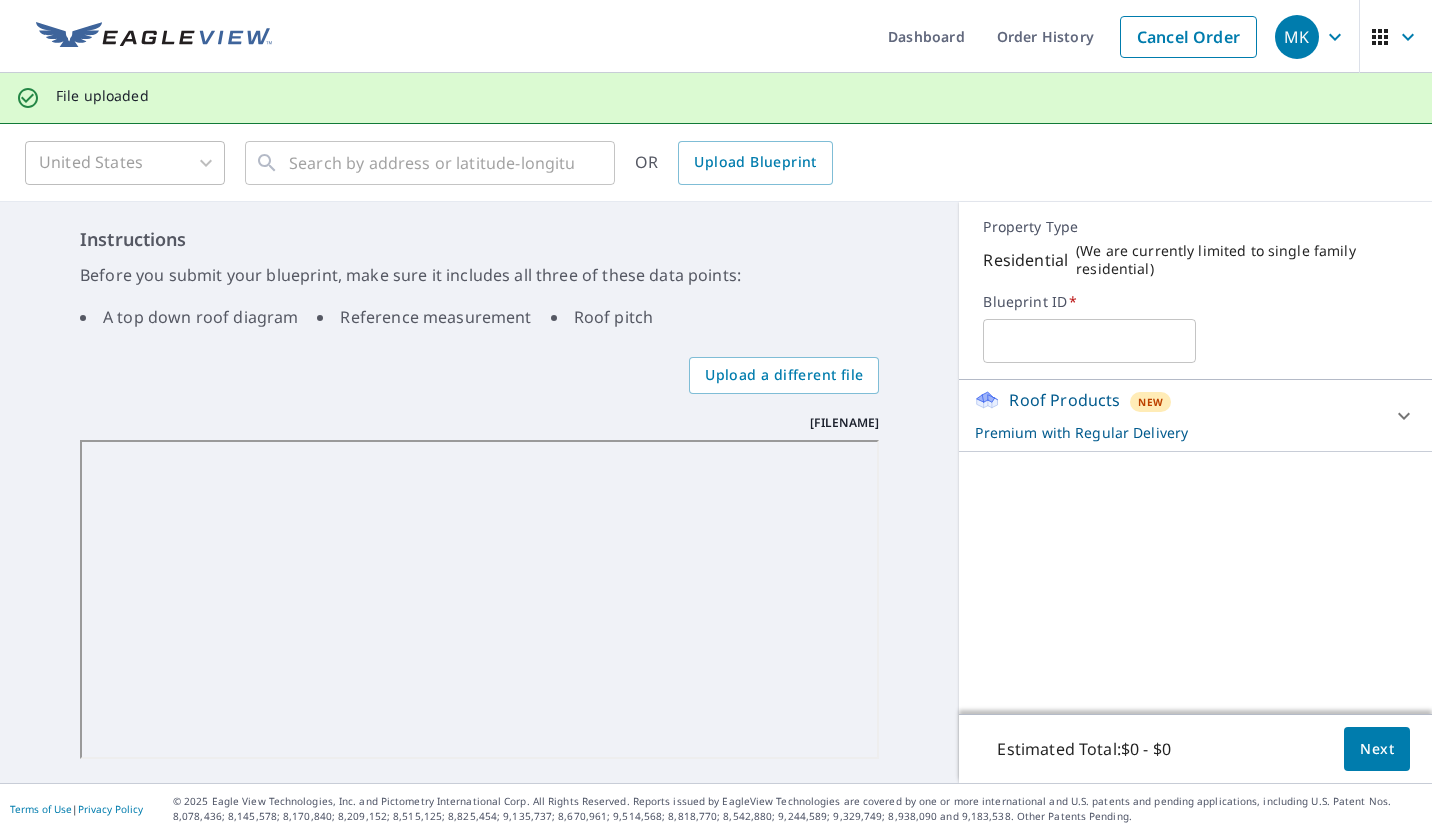 click at bounding box center [1089, 341] 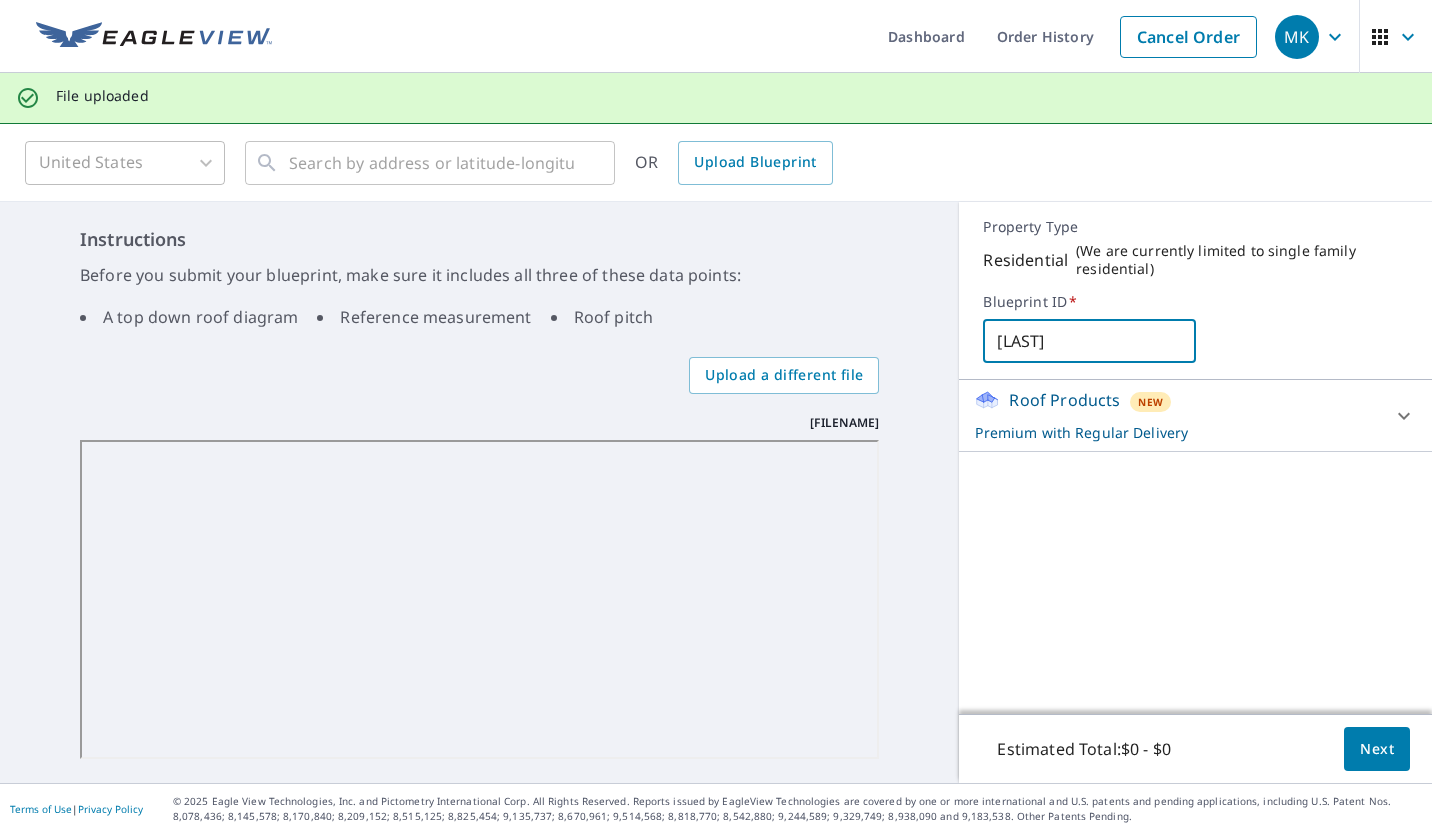 type on "Ursel" 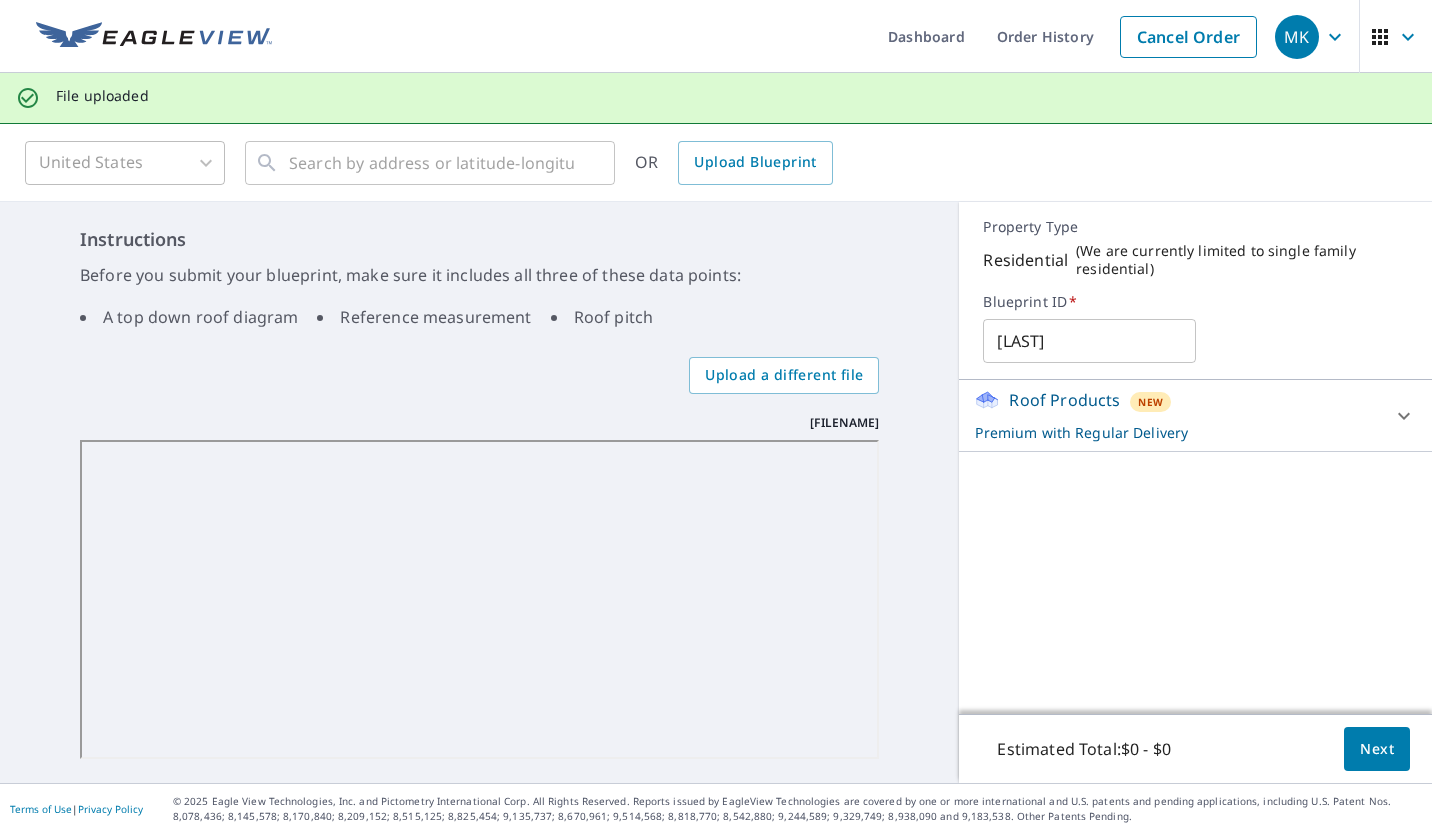 click 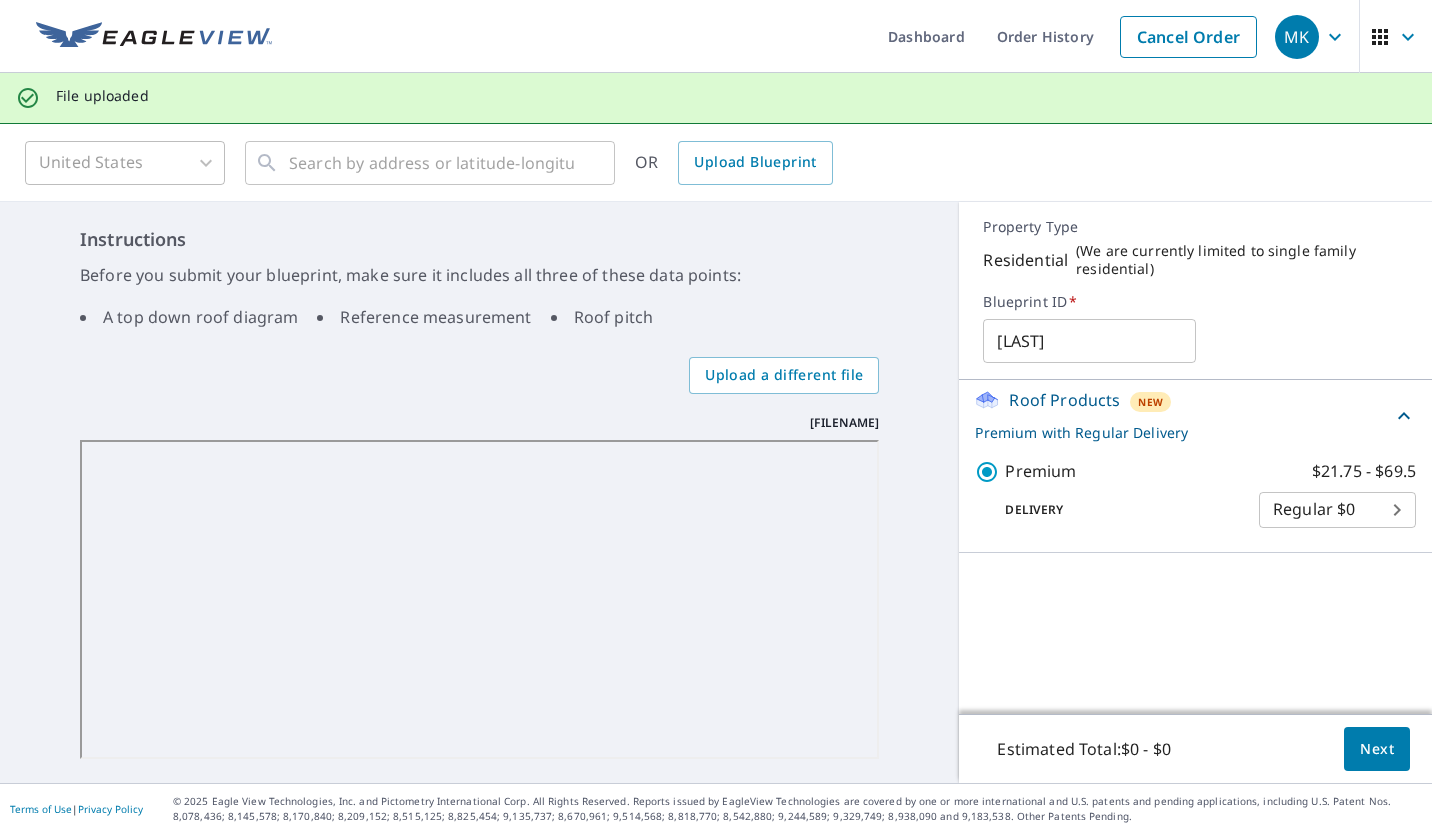 click on "MK MK
Dashboard Order History Cancel Order MK File uploaded United States US ​ ​ OR Upload Blueprint Instructions Before you submit your blueprint, make sure it includes all three of these data points: A top down roof diagram Reference measurement Roof pitch Upload a different file URSEL CONST. DWGS.pdf URSEL CONST. DWGS.pdf Property Type Residential ( We are currently limited to single family residential ) Blueprint ID   * Ursel ​ Roof Products New Premium with Regular Delivery Premium $21.75 - $69.5 Delivery Regular $0 8 ​ Estimated Total:  $0 - $0 Next Terms of Use  |  Privacy Policy © 2025 Eagle View Technologies, Inc. and Pictometry International Corp. All Rights Reserved. Reports issued by EagleView Technologies are covered by   one or more international and U.S. patents and pending applications, including U.S. Patent Nos. 8,078,436; 8,145,578; 8,170,840; 8,209,152;" at bounding box center [716, 417] 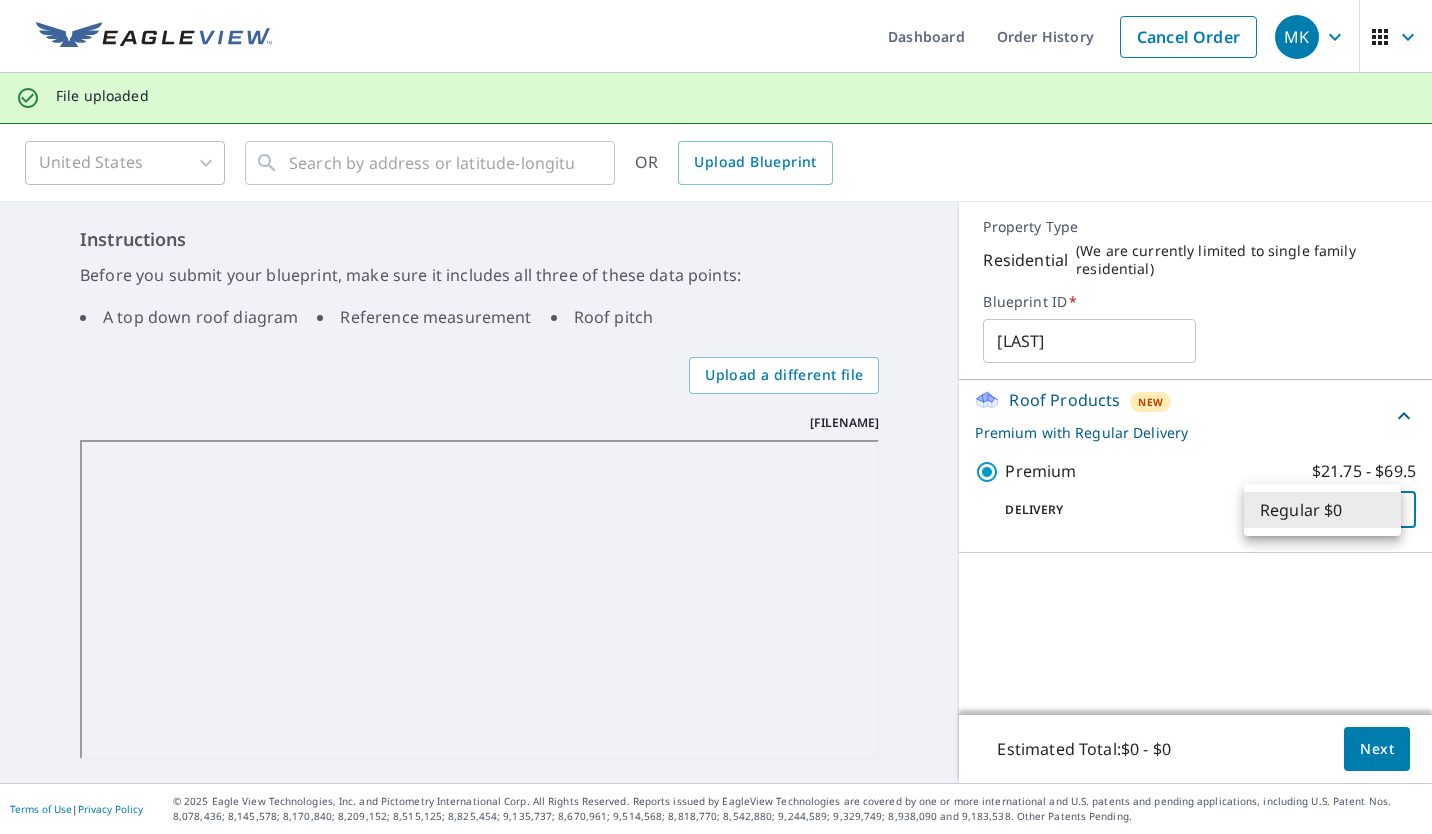 click on "Regular $0" at bounding box center [1322, 510] 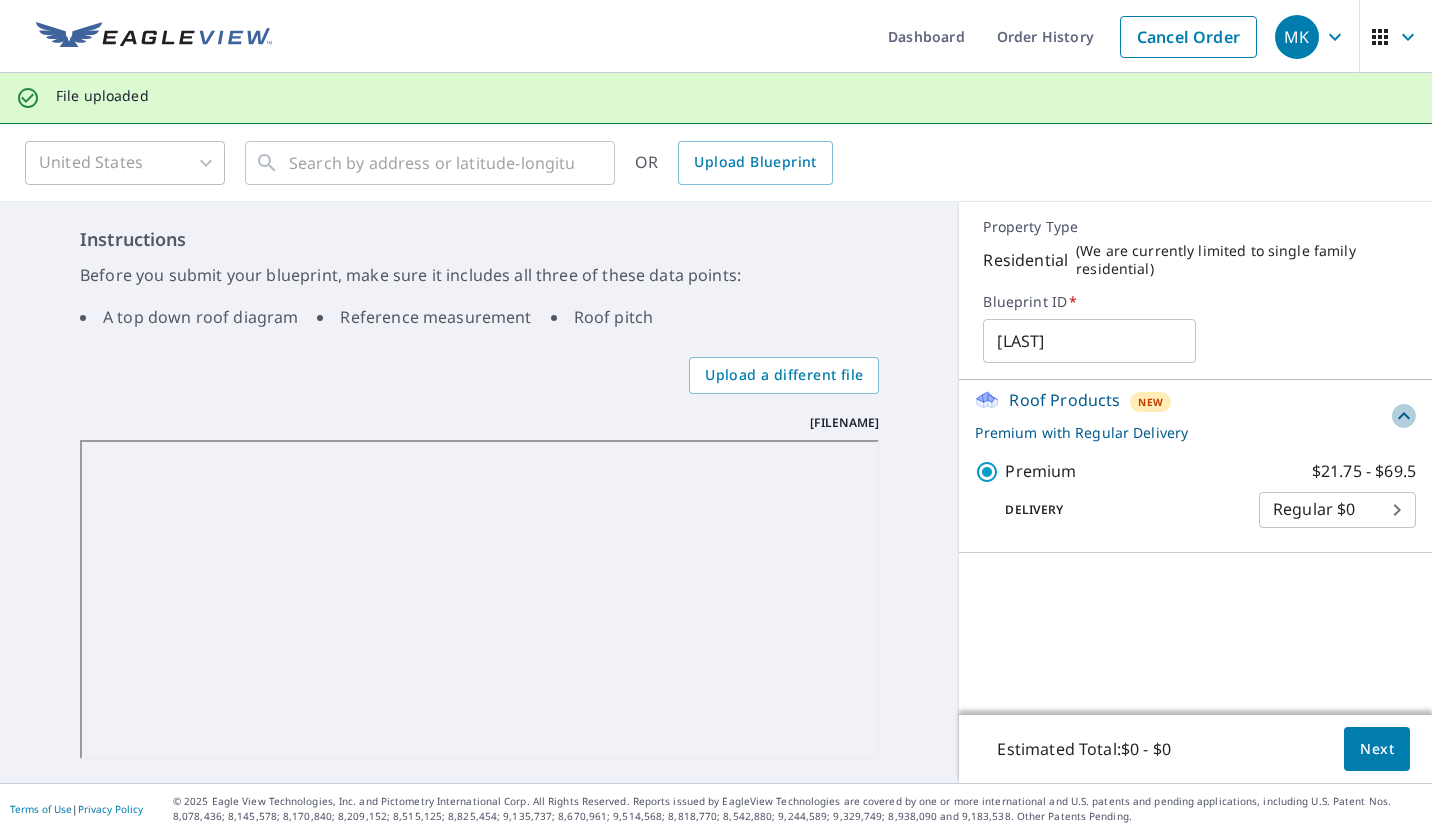 click 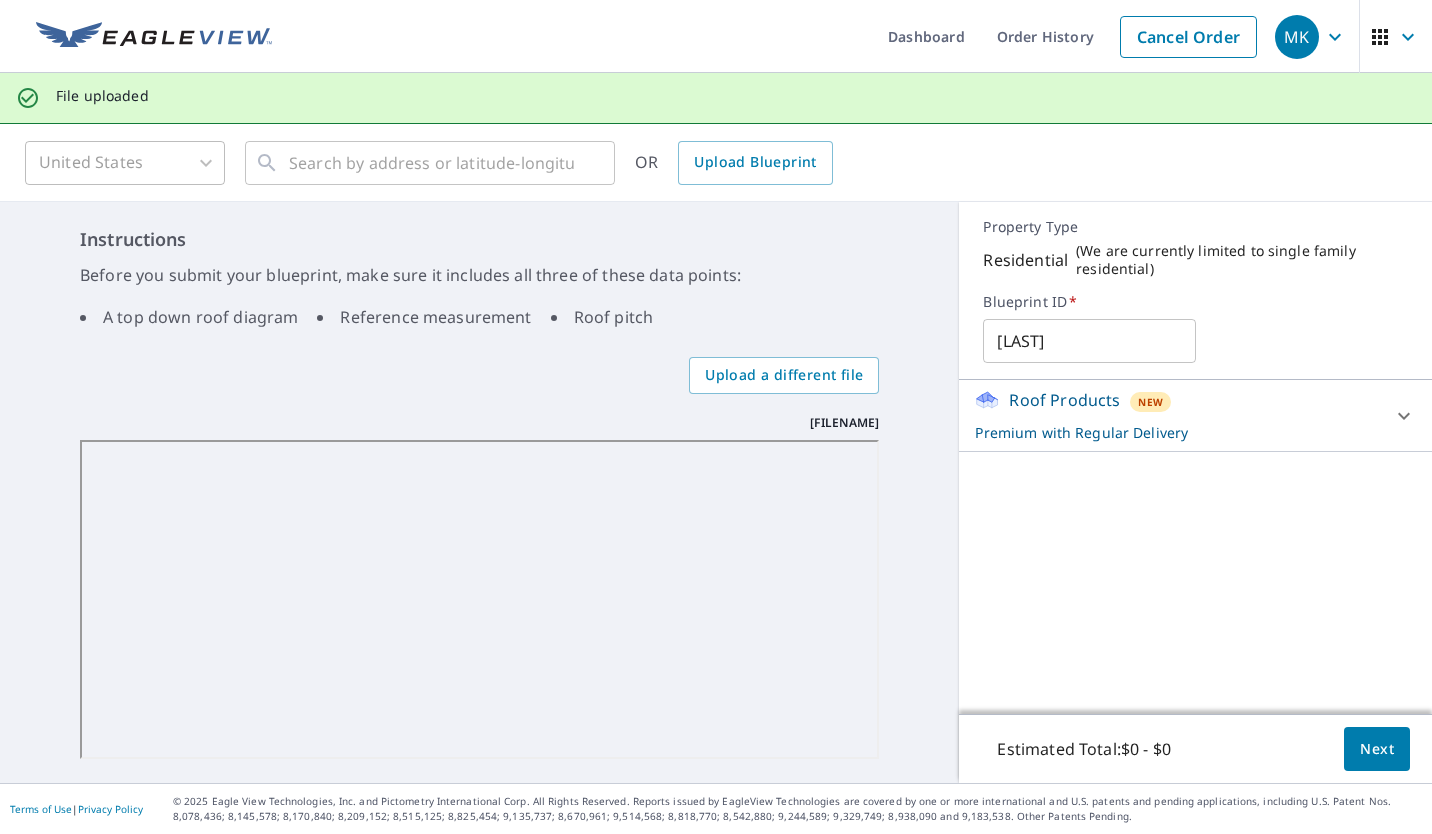 click on "Next" at bounding box center [1377, 749] 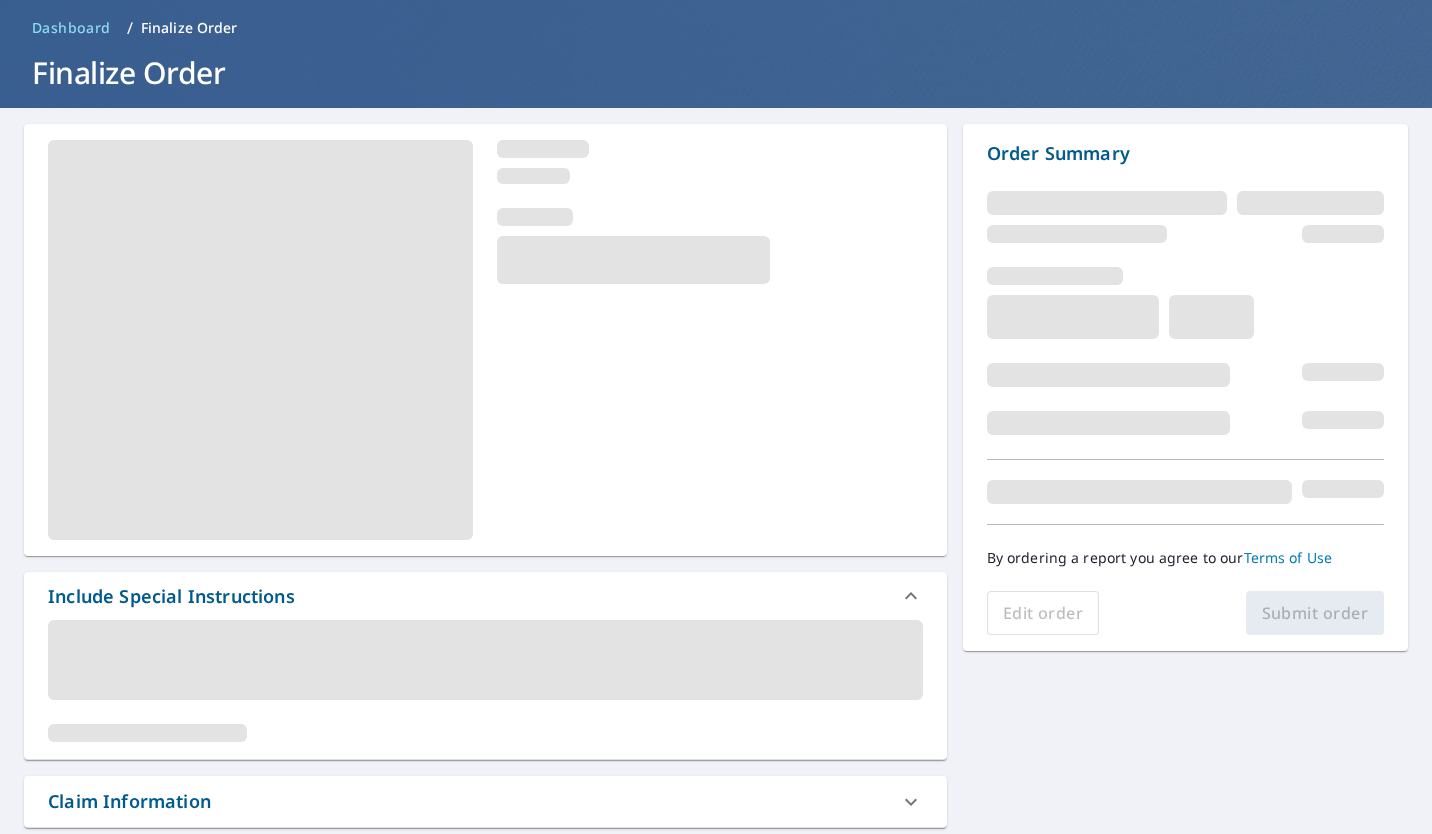 scroll, scrollTop: 100, scrollLeft: 0, axis: vertical 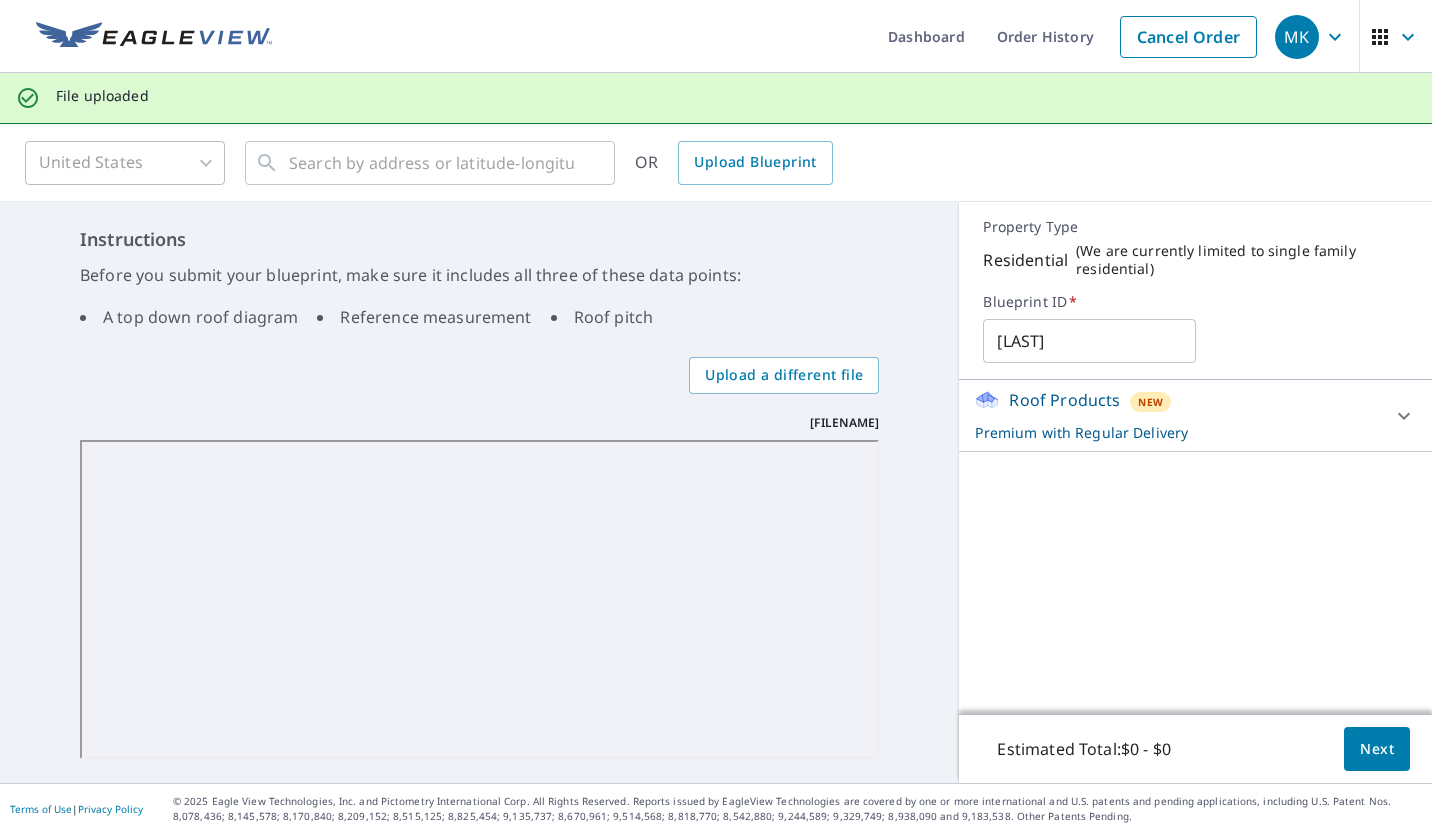 click 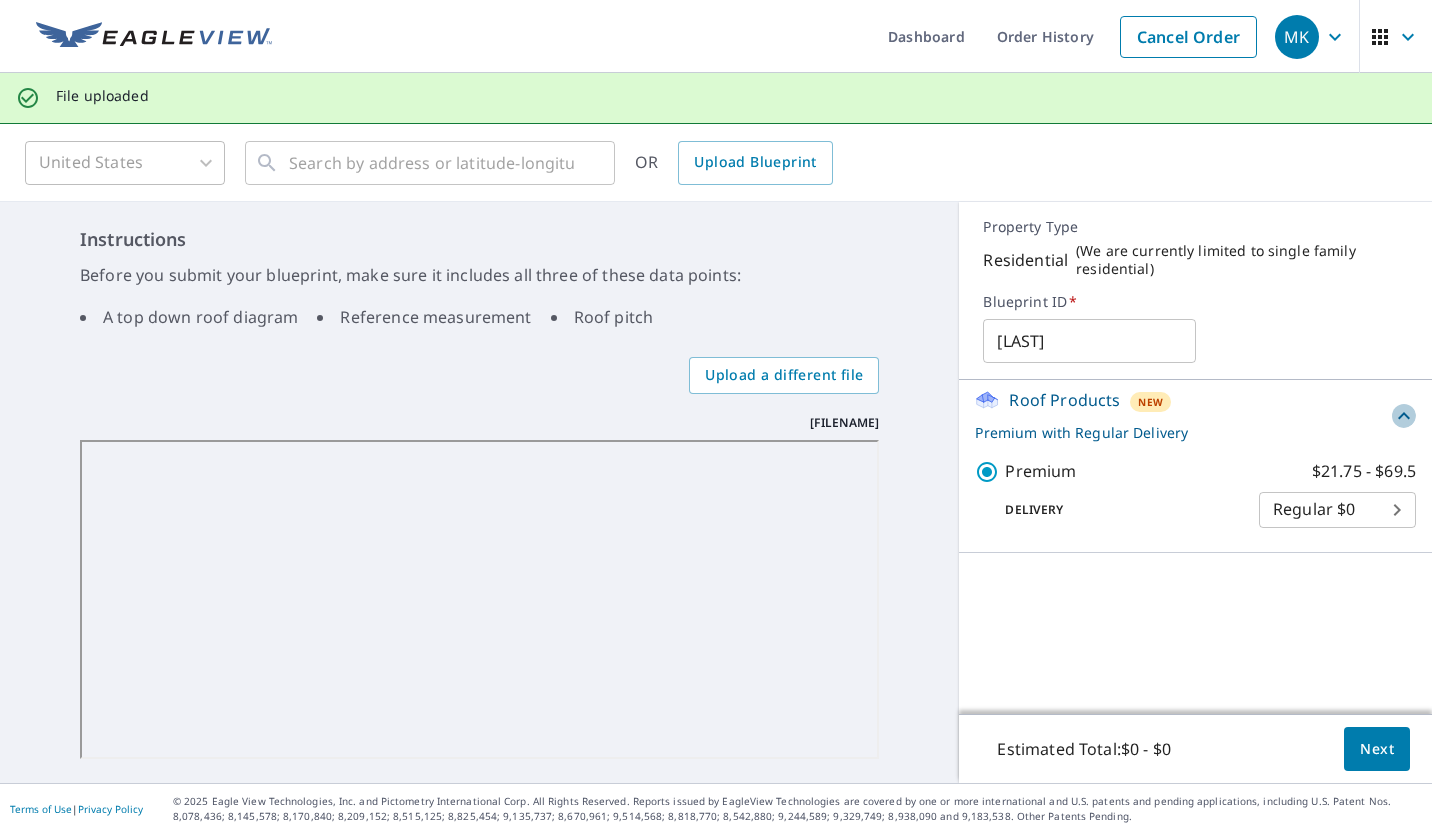 click 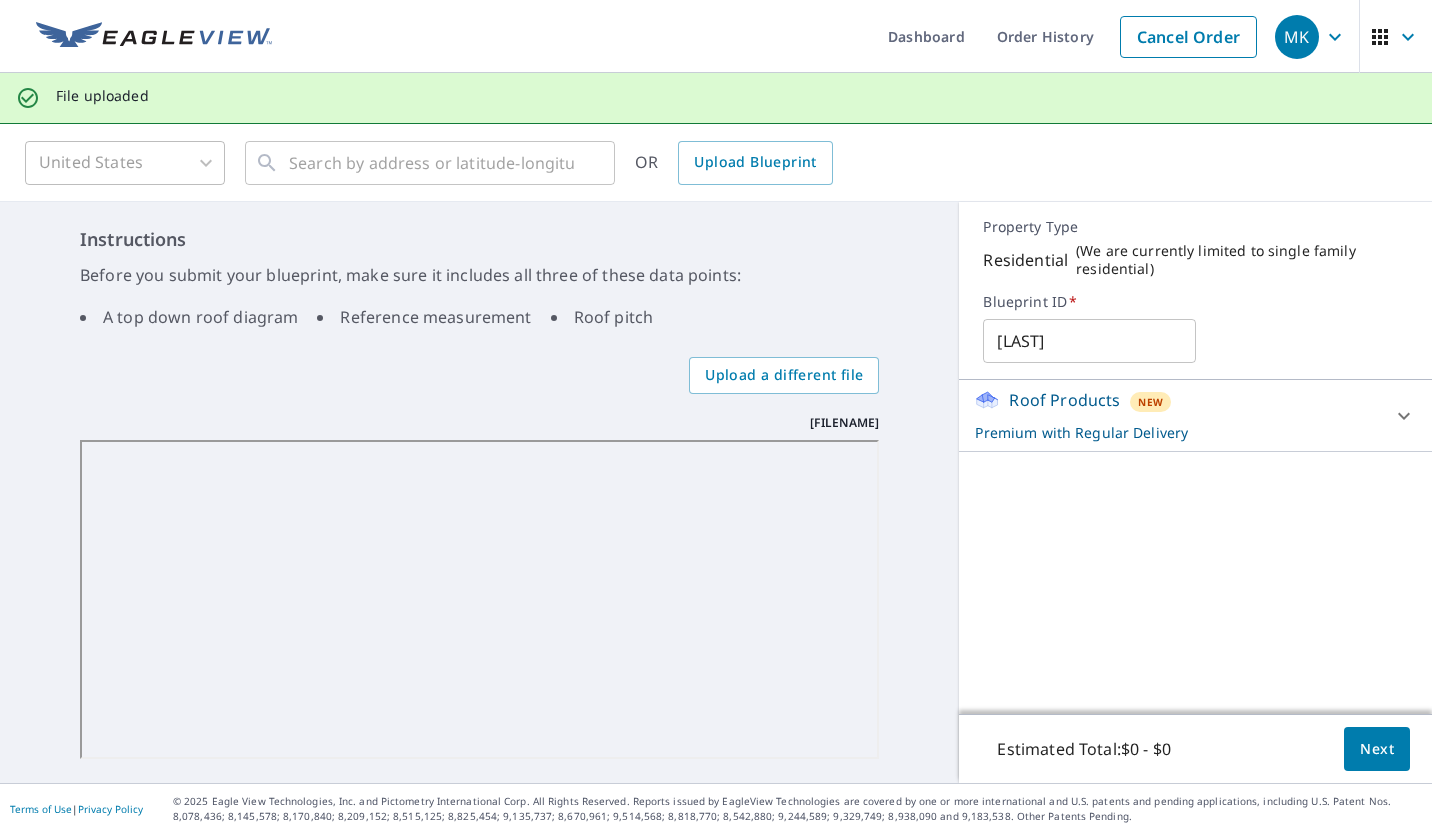 click on "Next" at bounding box center [1377, 749] 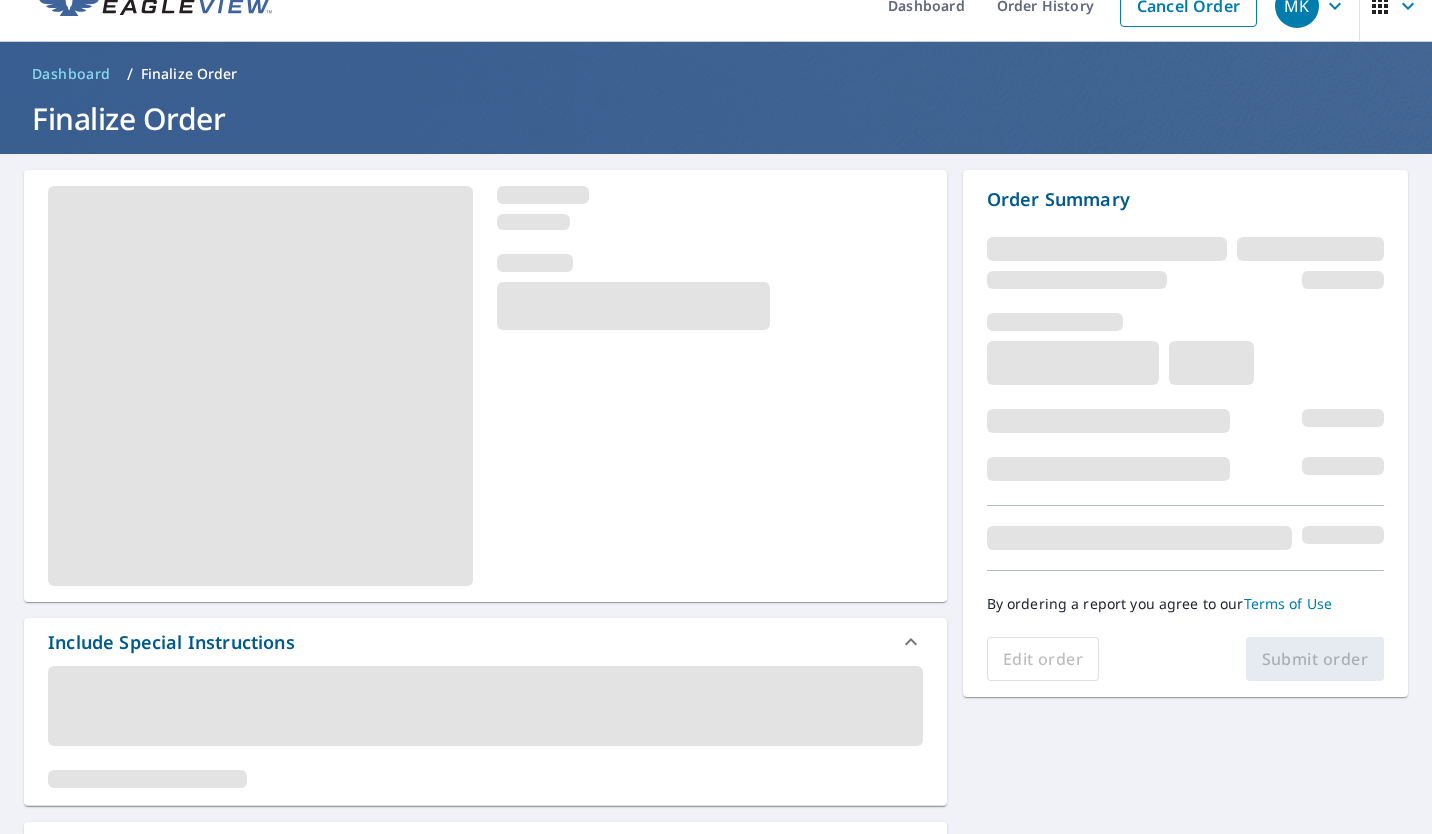 scroll, scrollTop: 0, scrollLeft: 0, axis: both 